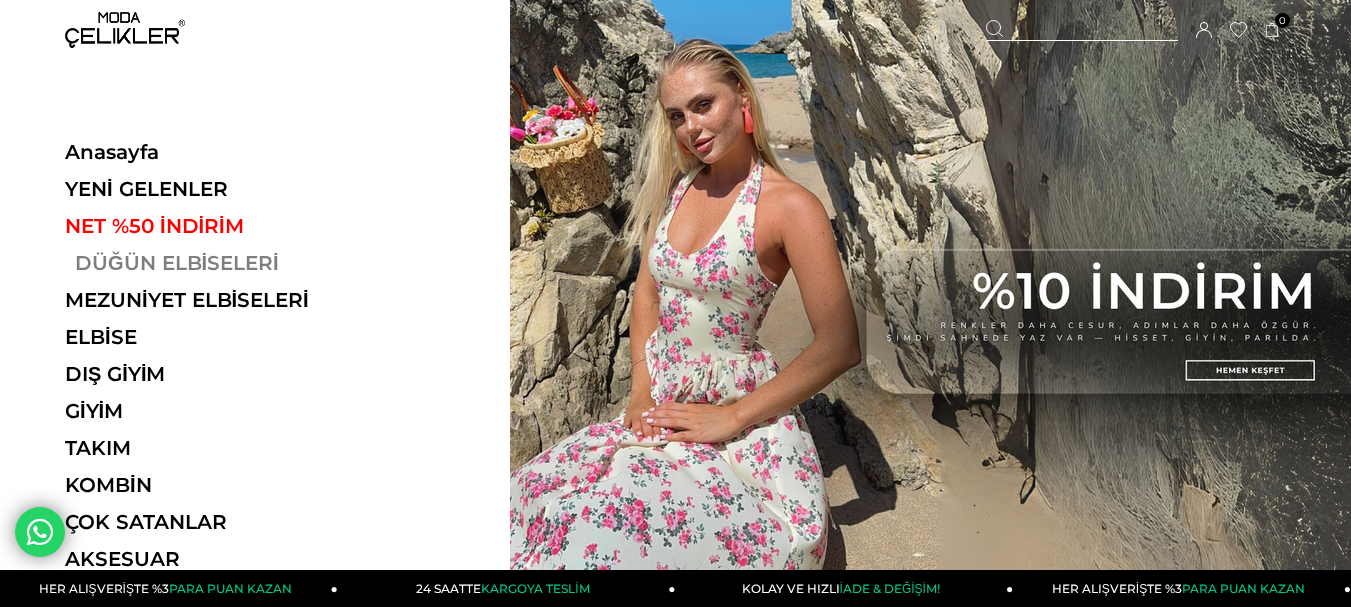 scroll, scrollTop: 0, scrollLeft: 0, axis: both 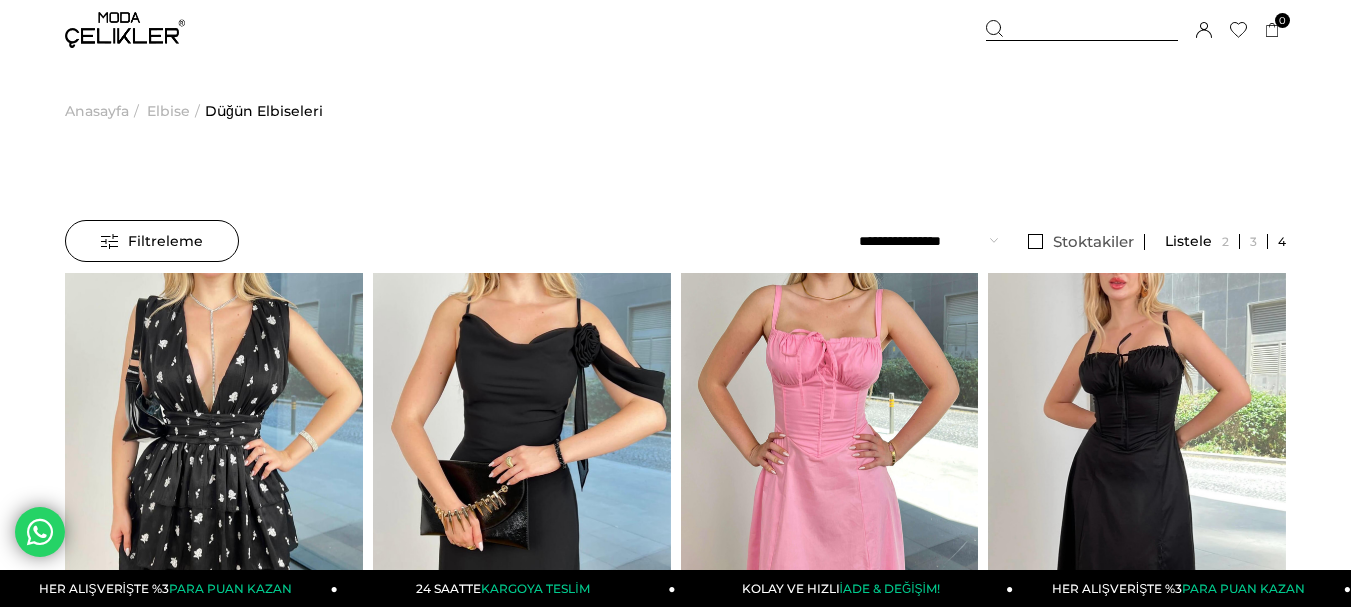 click on "Filtreleme" at bounding box center [152, 241] 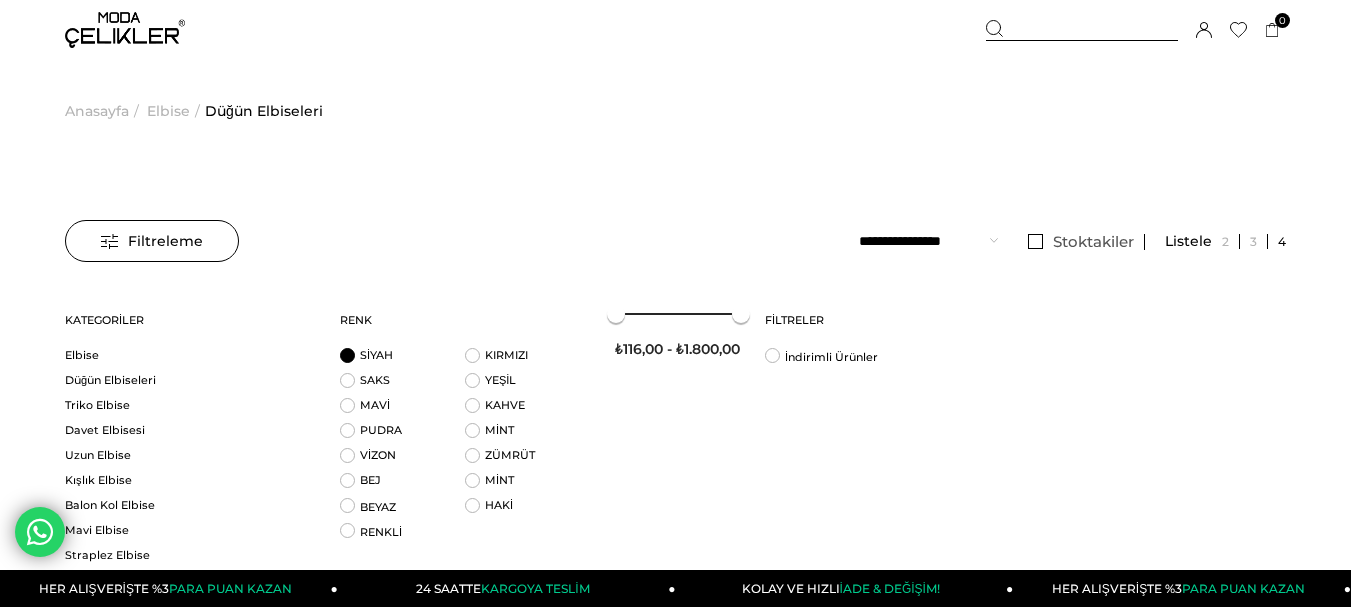 click on "SİYAH" at bounding box center [402, 360] 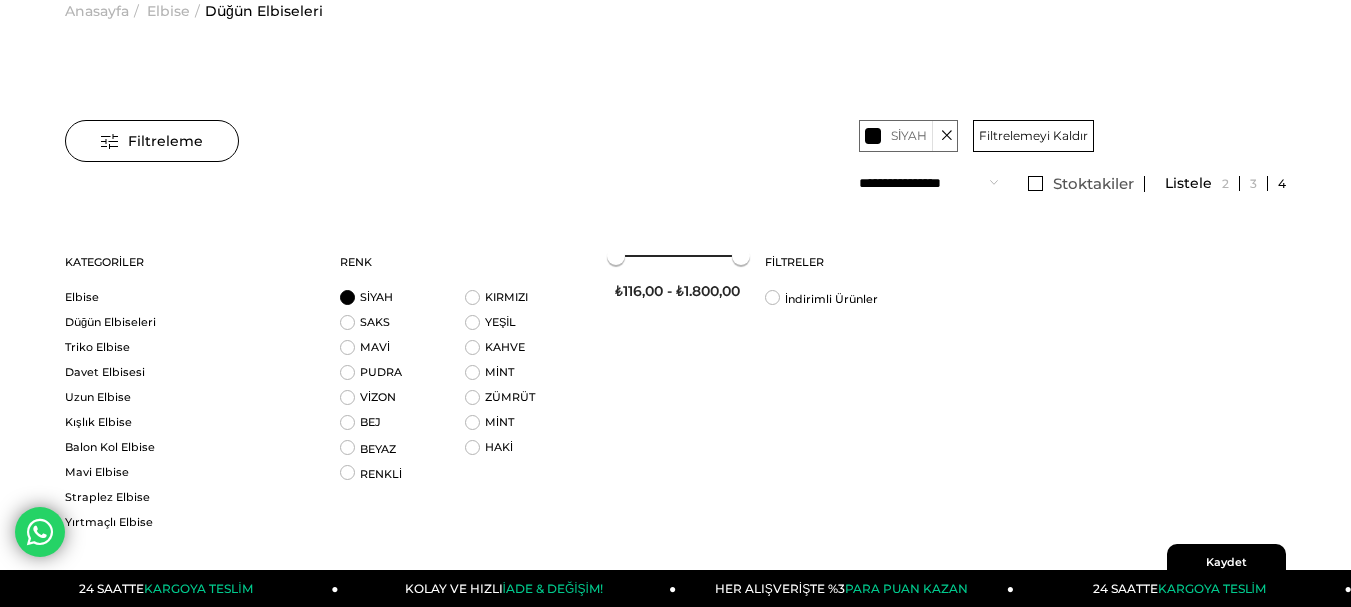 scroll, scrollTop: 300, scrollLeft: 0, axis: vertical 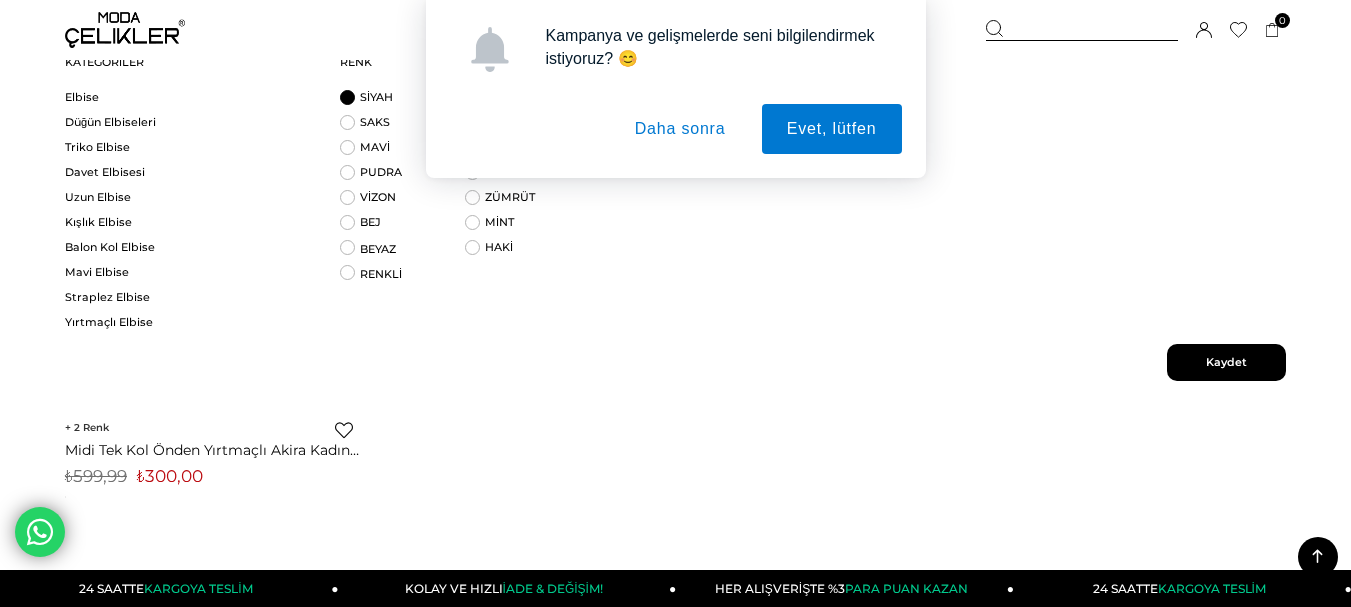 click on "Kaydet" at bounding box center (1226, 362) 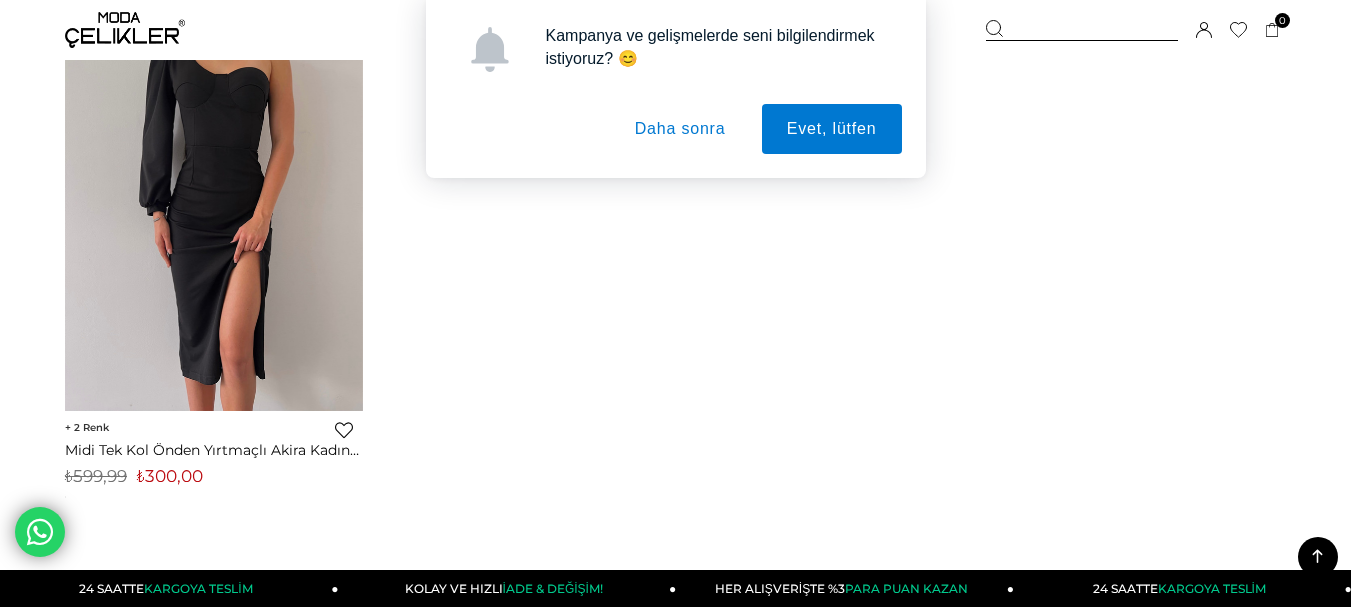 click on "Daha sonra" at bounding box center [680, 129] 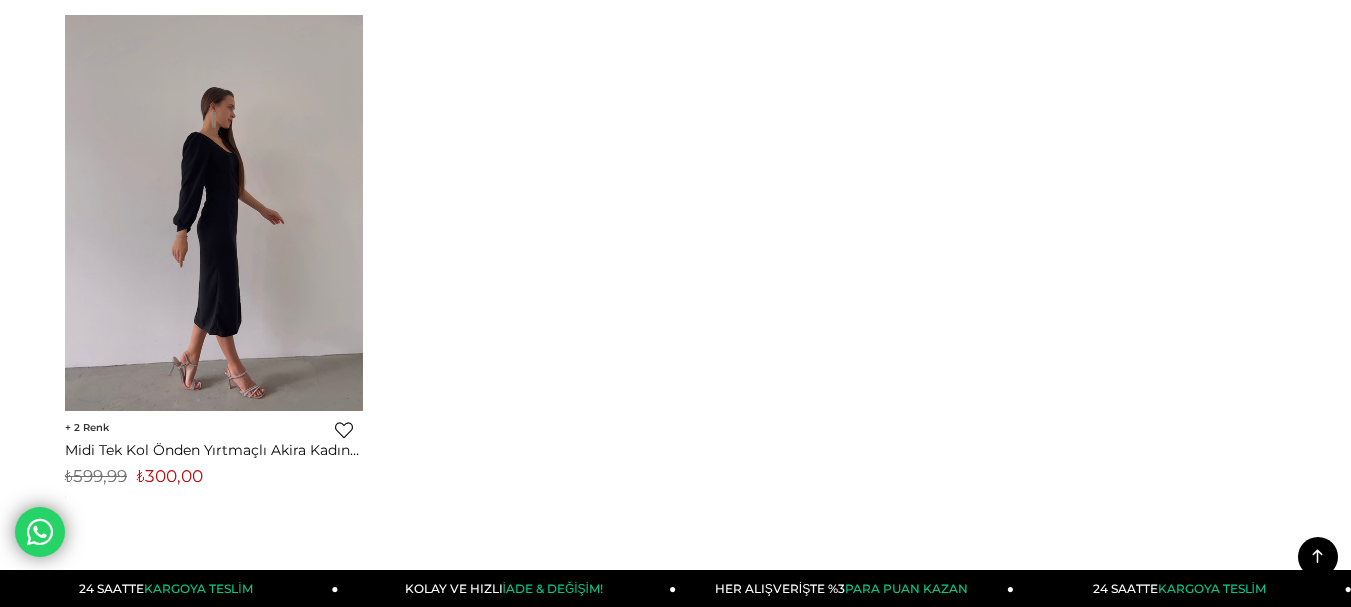 scroll, scrollTop: 0, scrollLeft: 0, axis: both 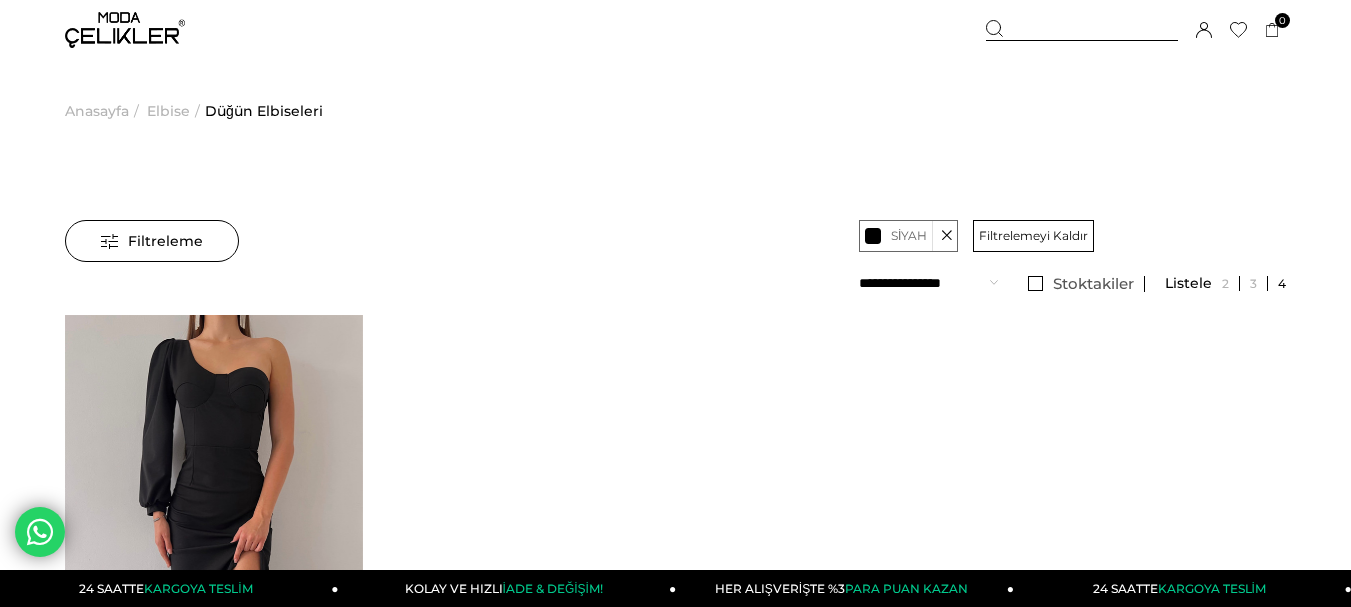 click on "Filtreleme" at bounding box center [152, 241] 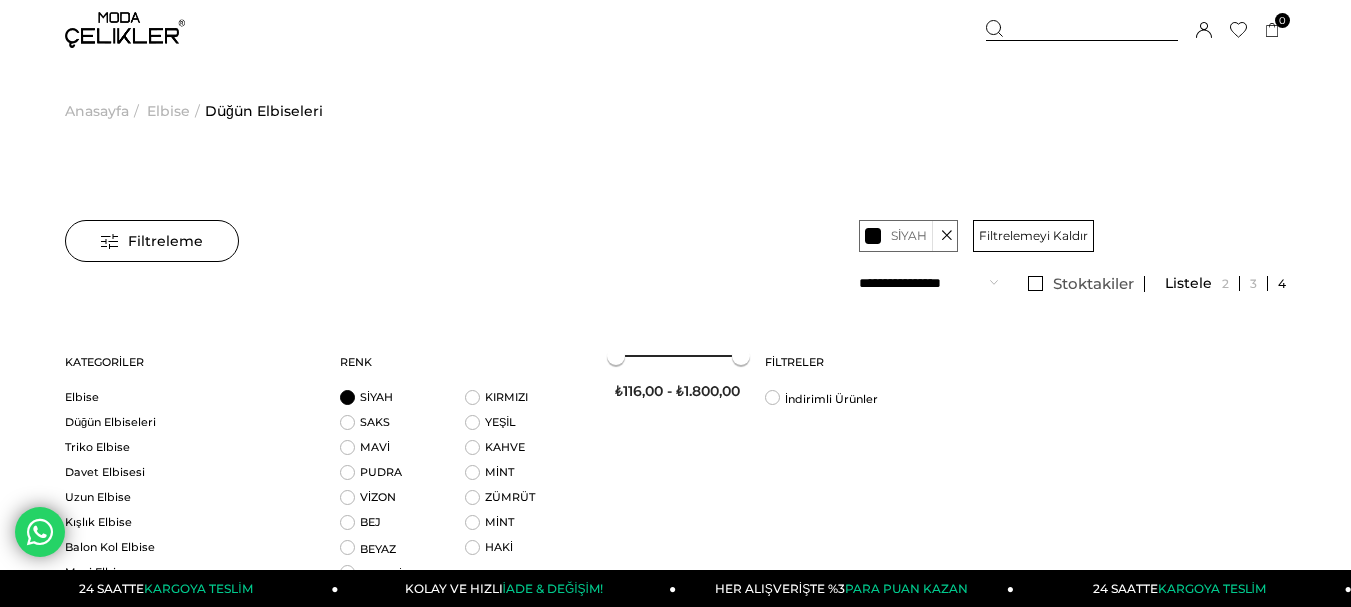 click on "SİYAH" at bounding box center [402, 402] 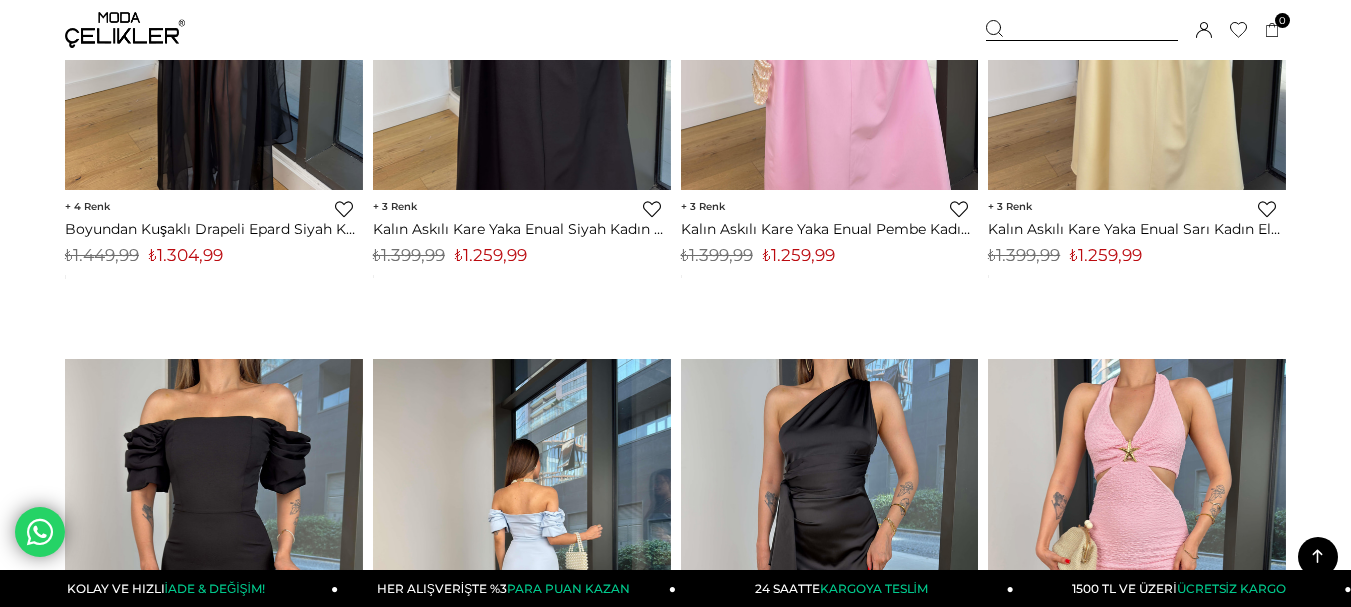 scroll, scrollTop: 3000, scrollLeft: 0, axis: vertical 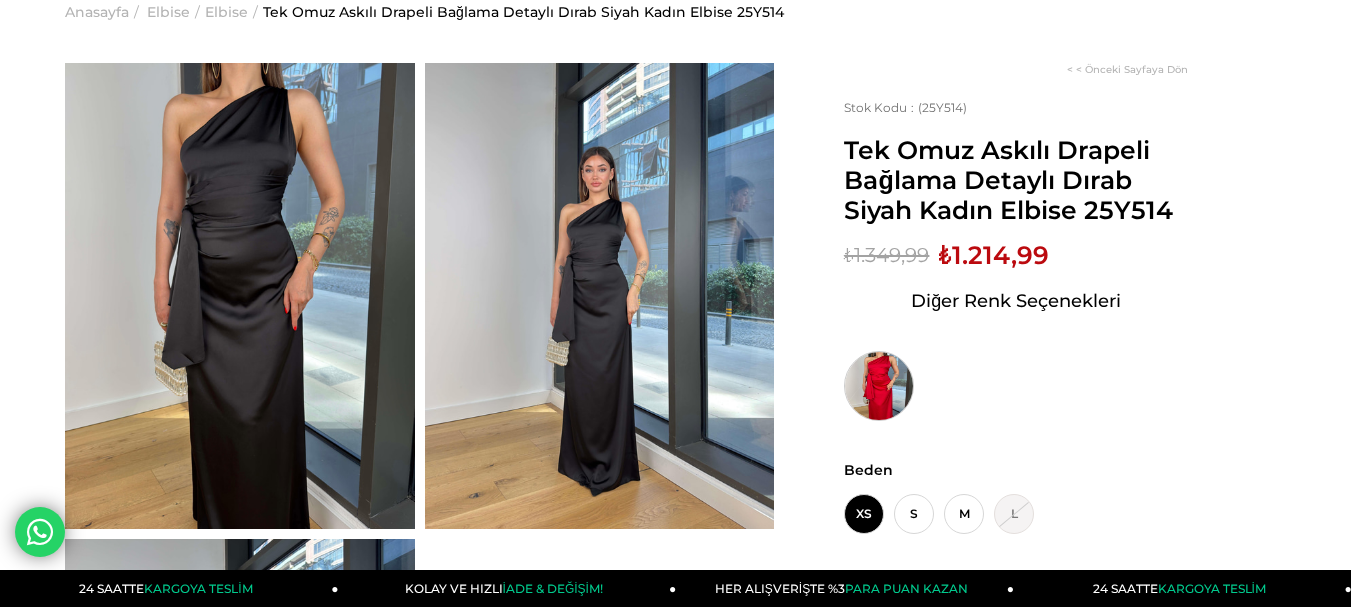 click at bounding box center [879, 386] 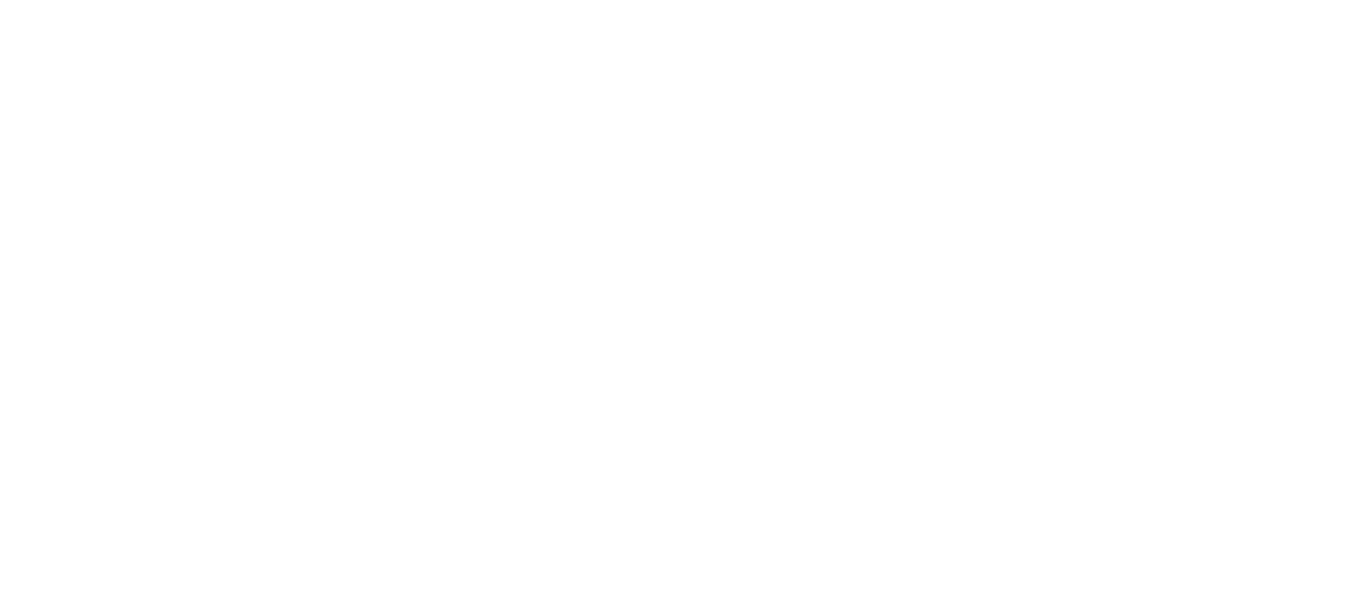 scroll, scrollTop: 0, scrollLeft: 0, axis: both 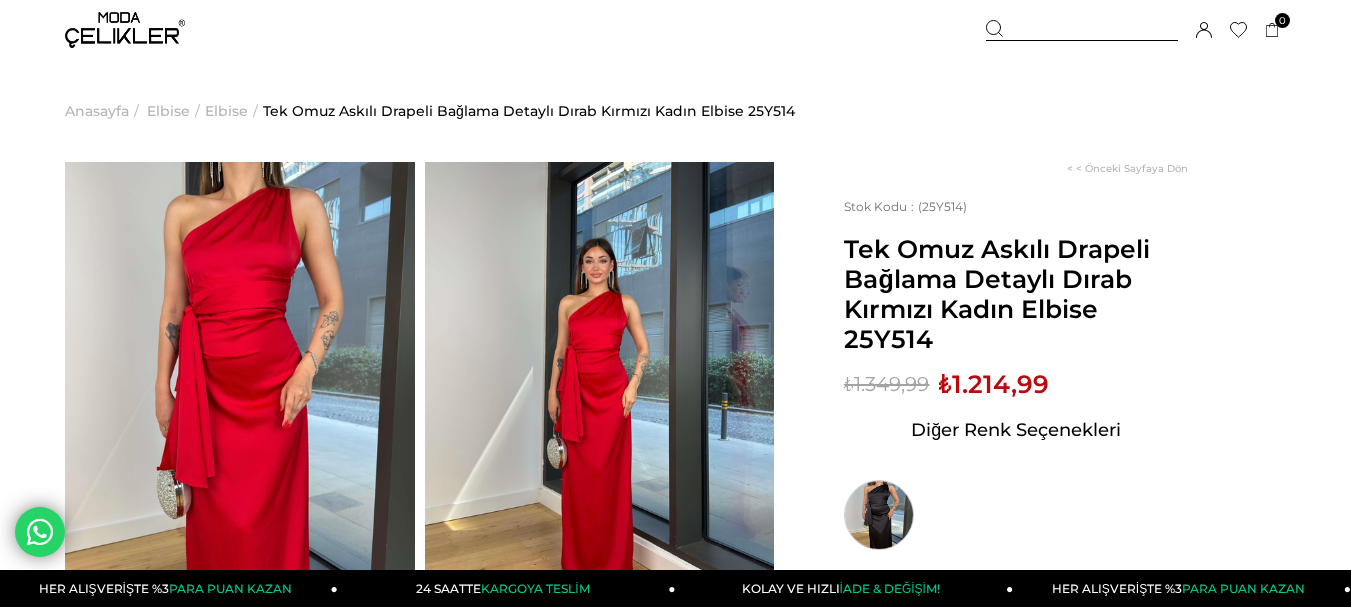 click at bounding box center (879, 515) 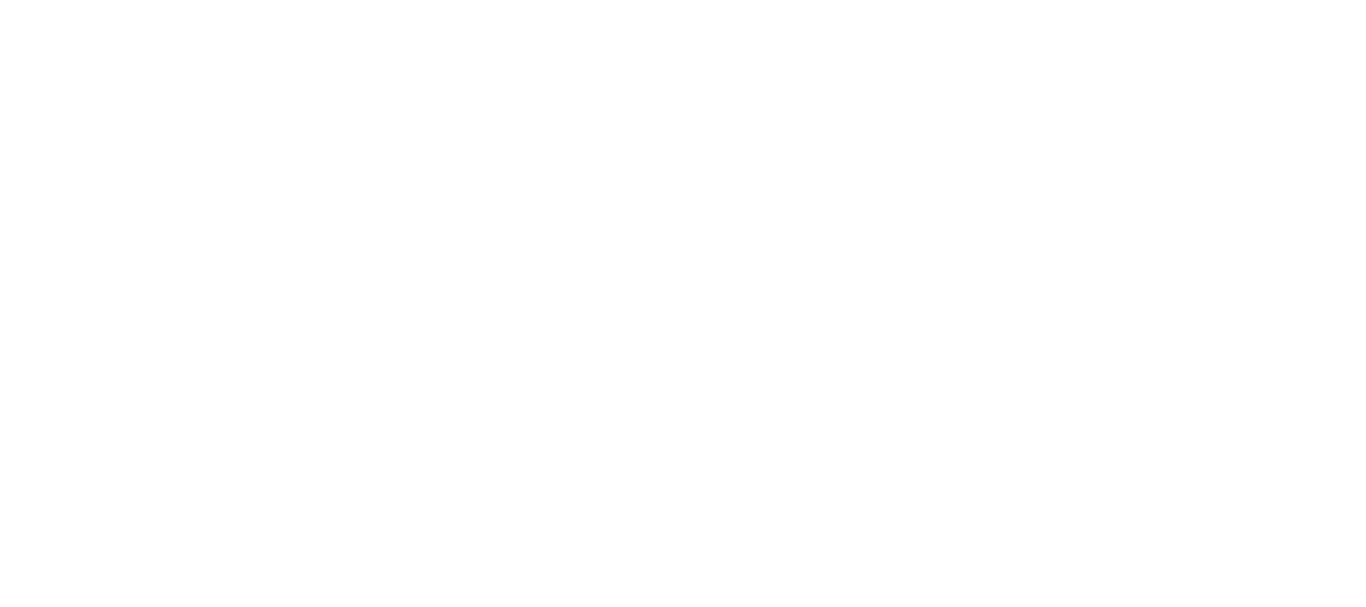 scroll, scrollTop: 0, scrollLeft: 0, axis: both 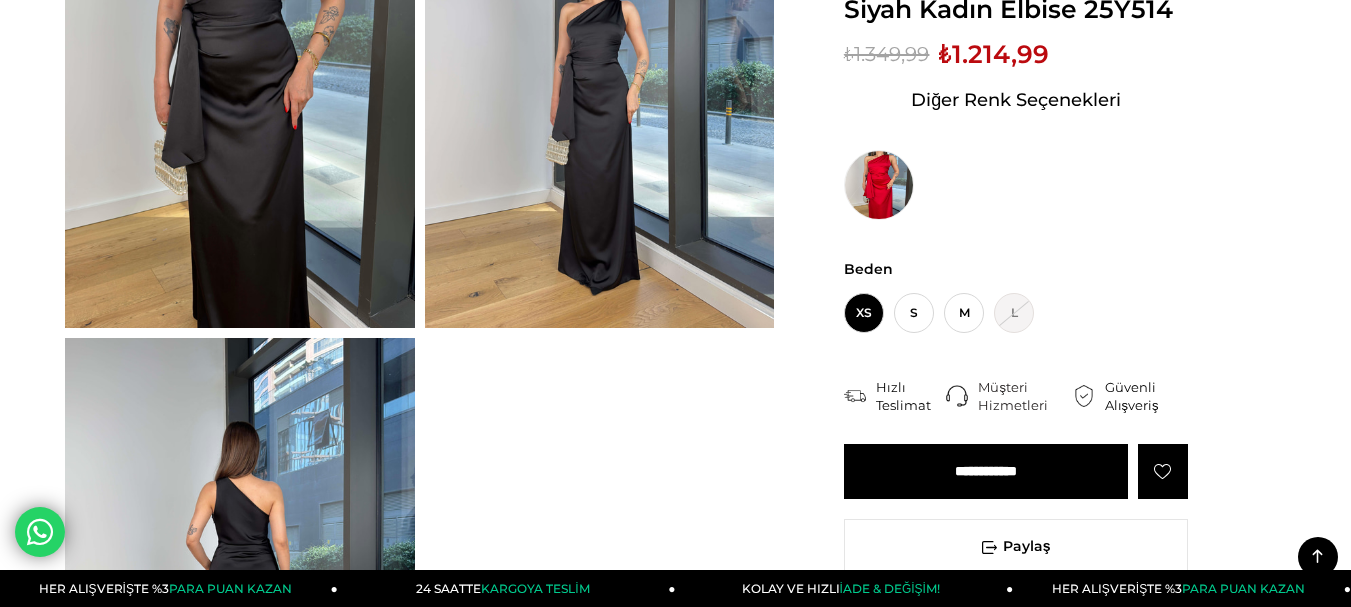 click at bounding box center [240, 571] 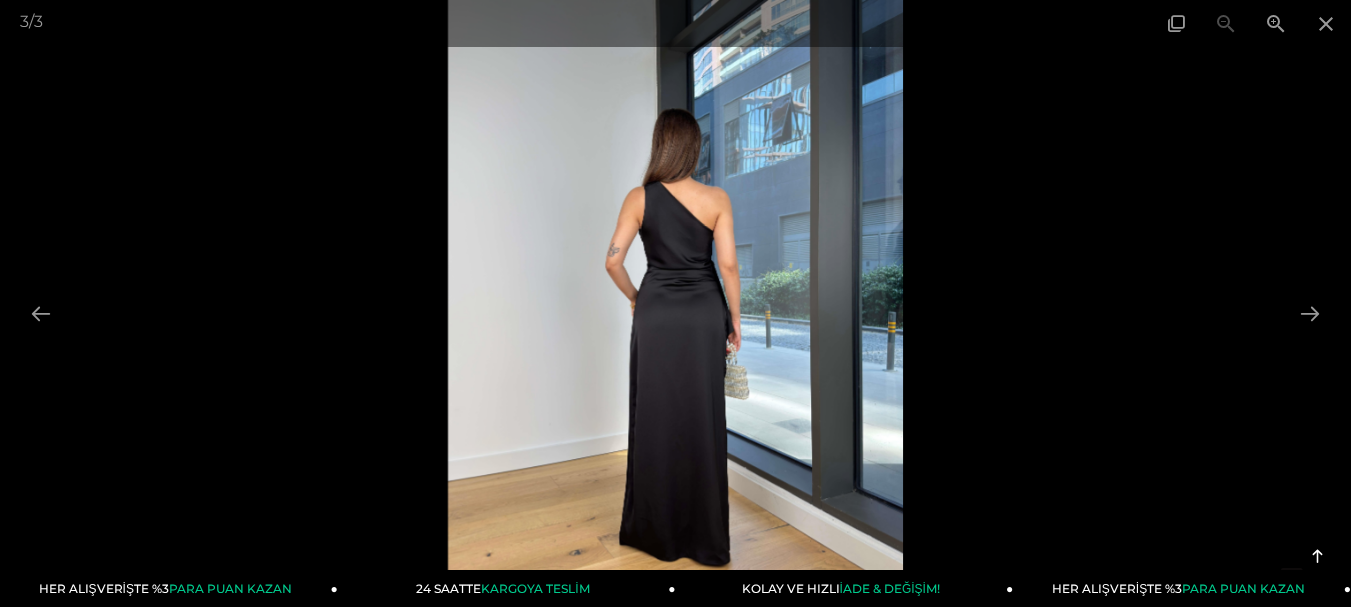 scroll, scrollTop: 500, scrollLeft: 0, axis: vertical 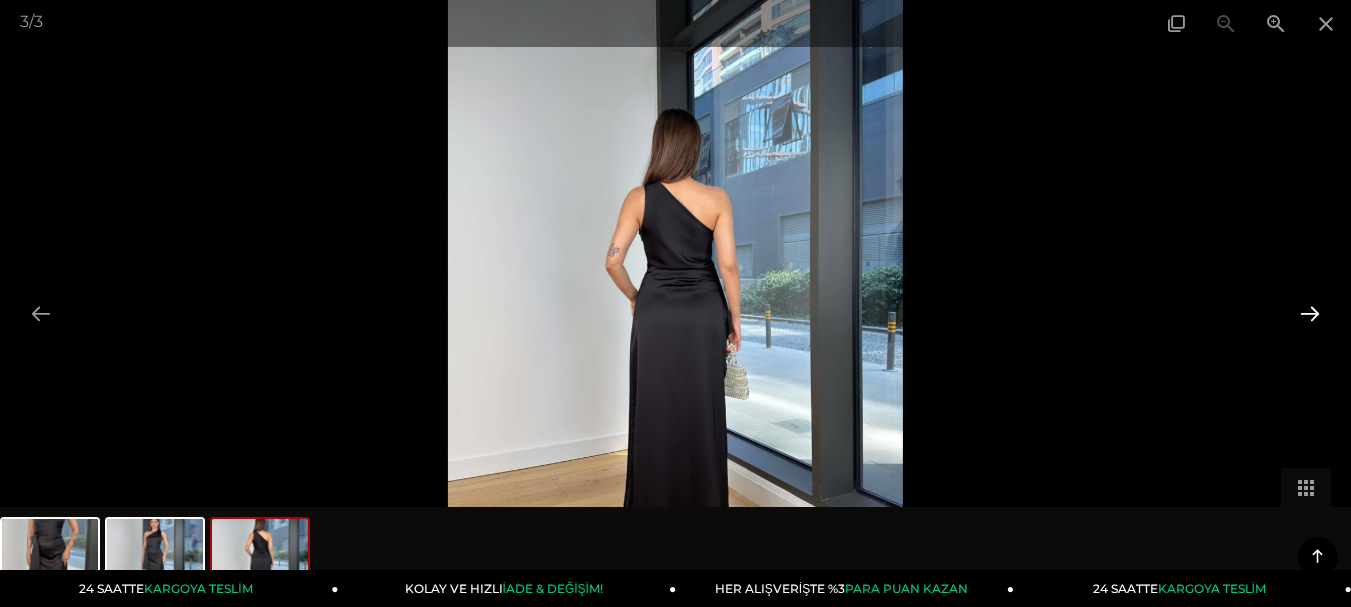 click at bounding box center (1310, 313) 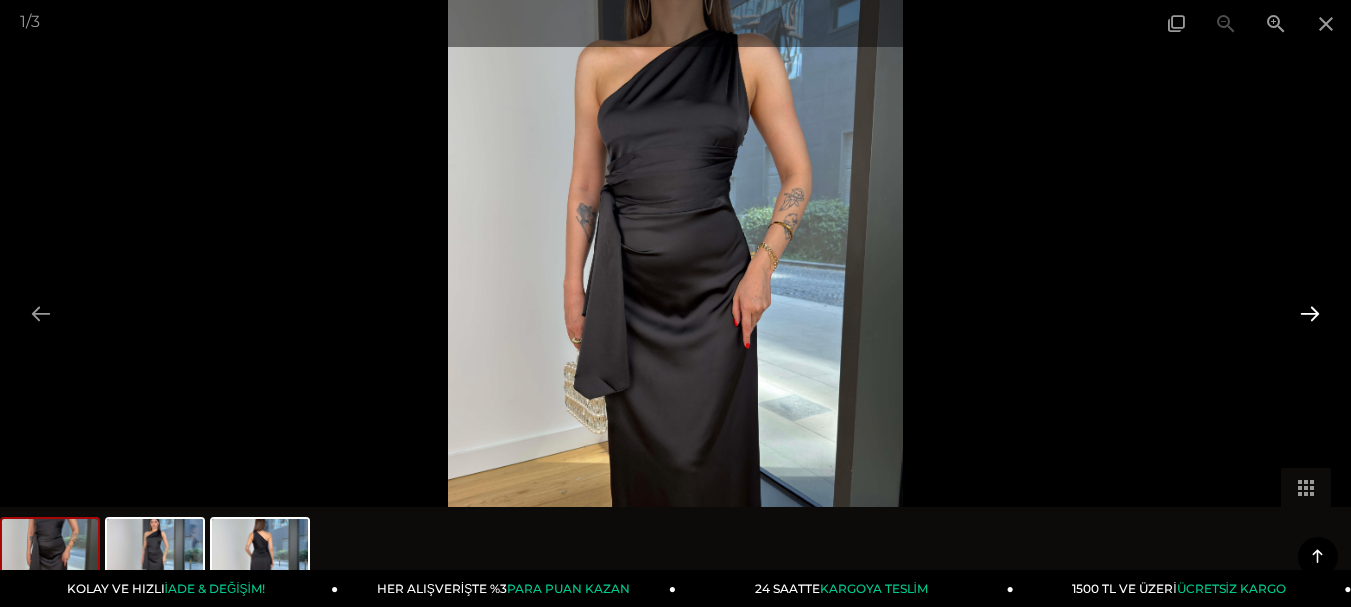 click at bounding box center [1310, 313] 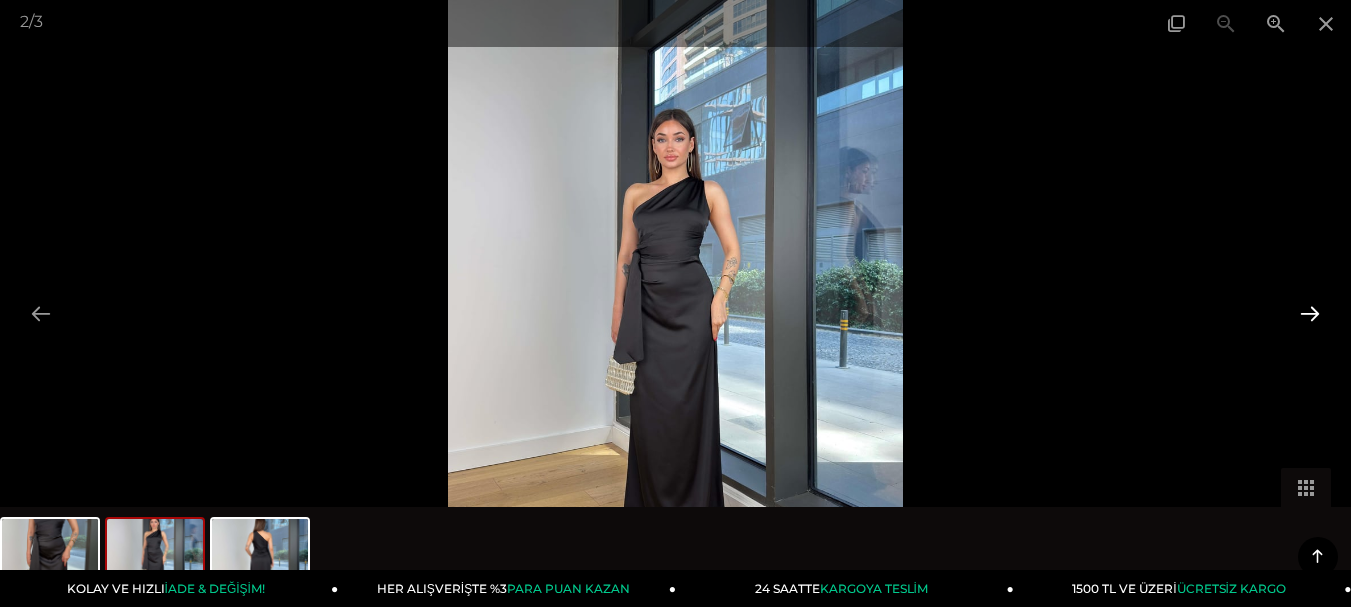 click at bounding box center [1310, 313] 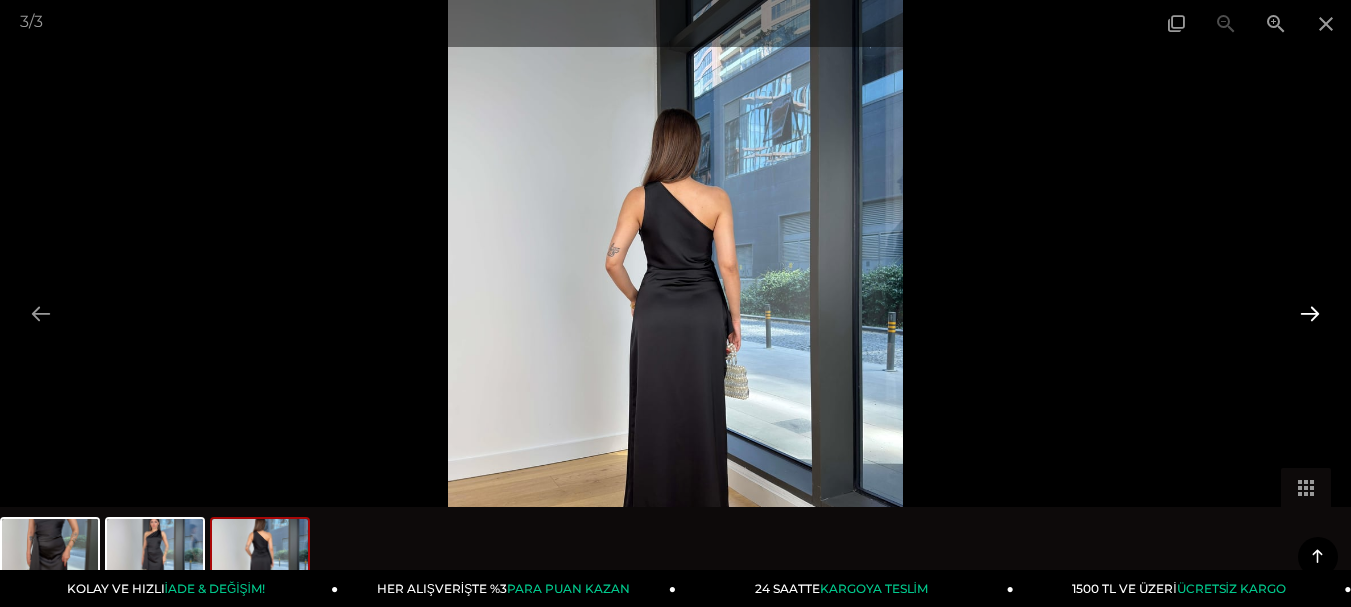 click at bounding box center (1310, 313) 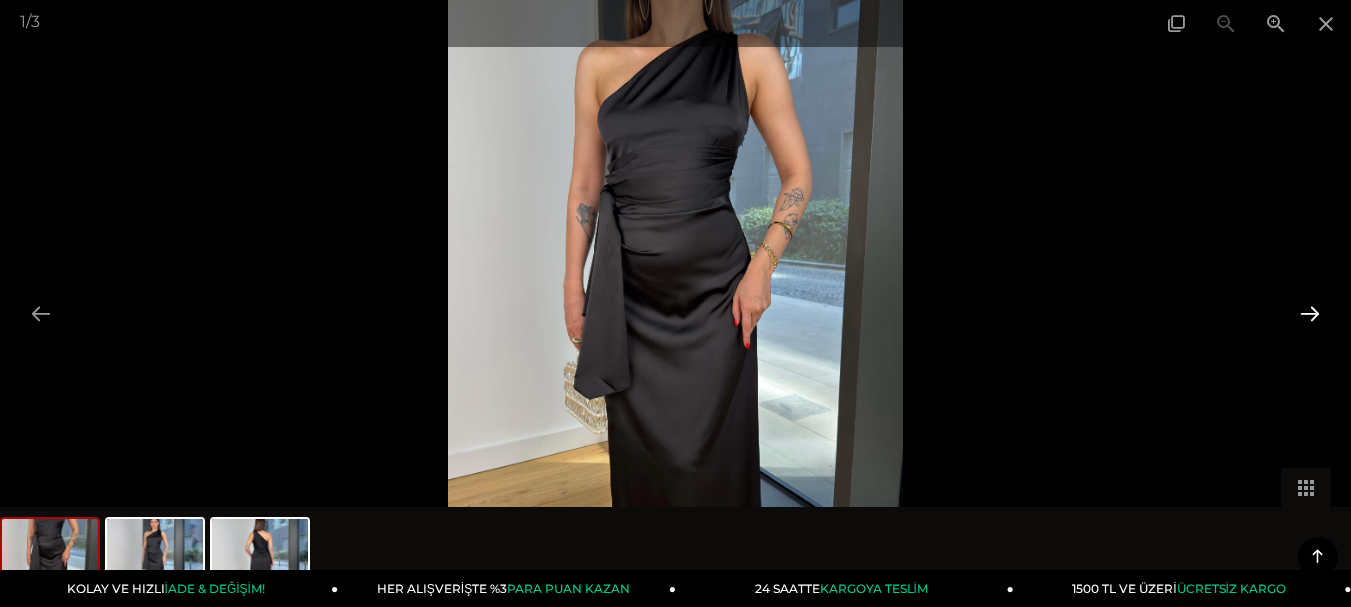 click at bounding box center [1310, 313] 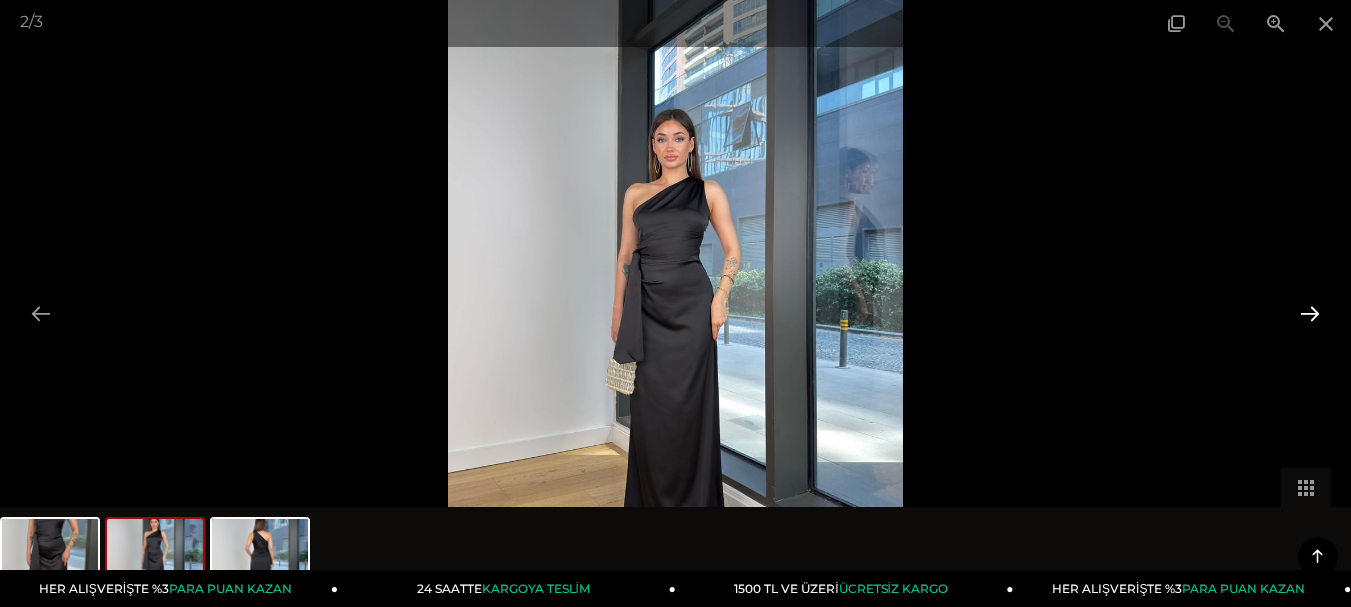 click at bounding box center [1310, 313] 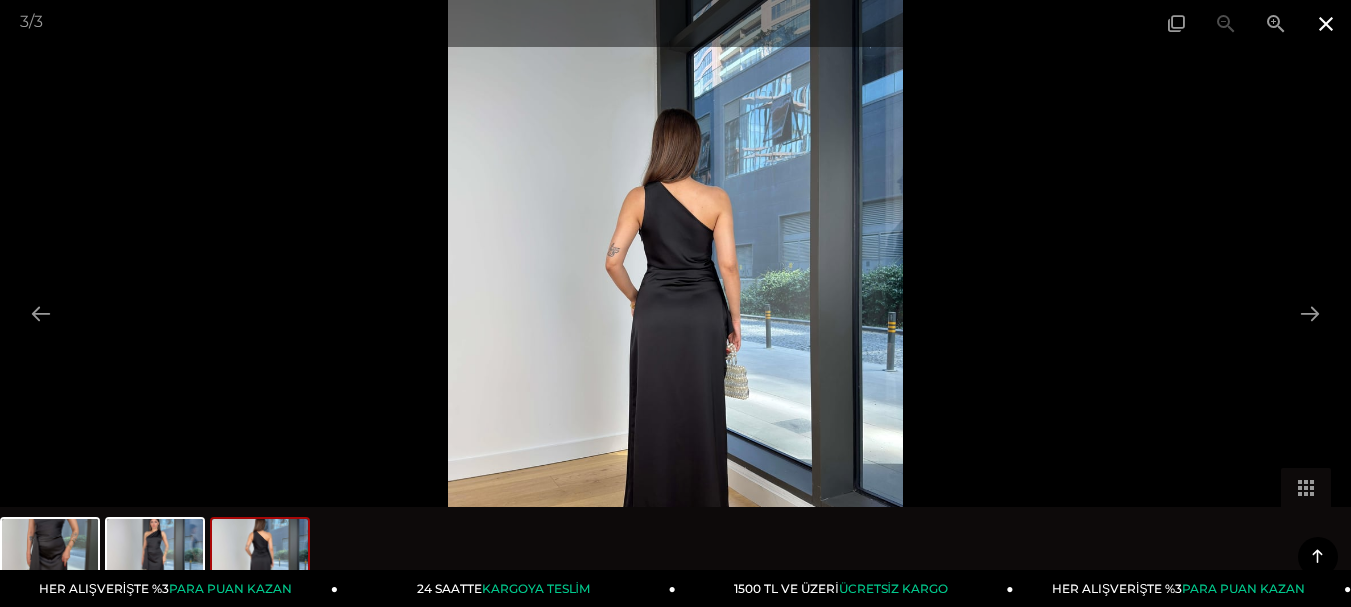 click at bounding box center [1326, 23] 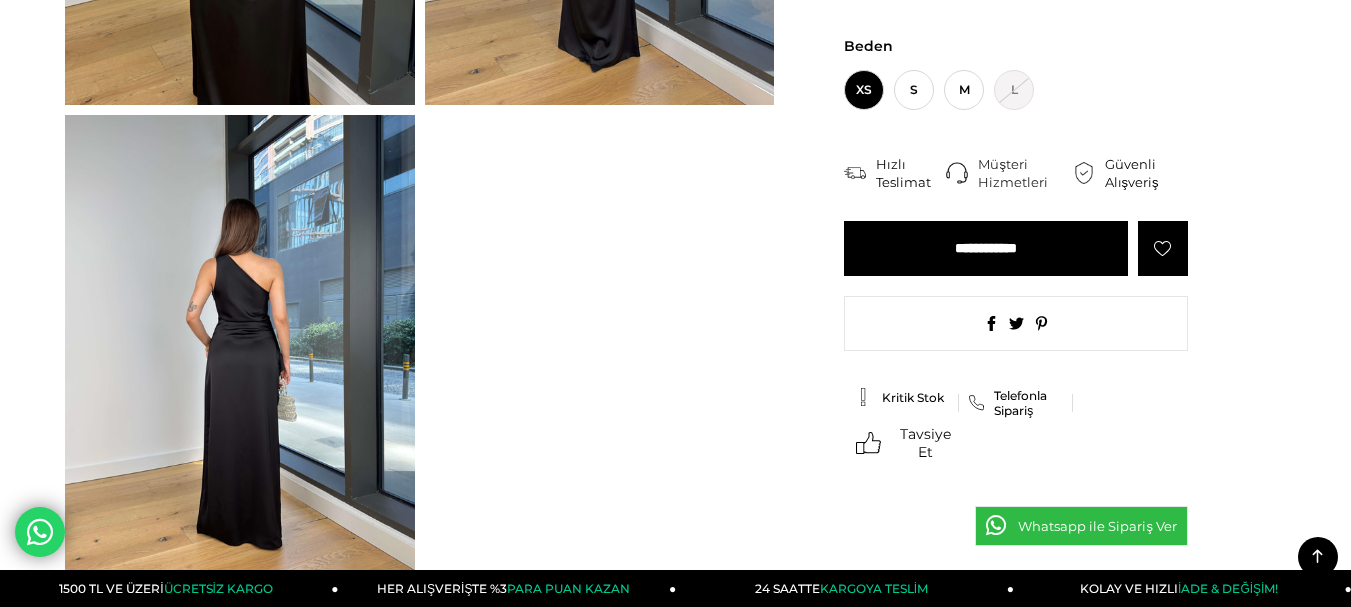 scroll, scrollTop: 300, scrollLeft: 0, axis: vertical 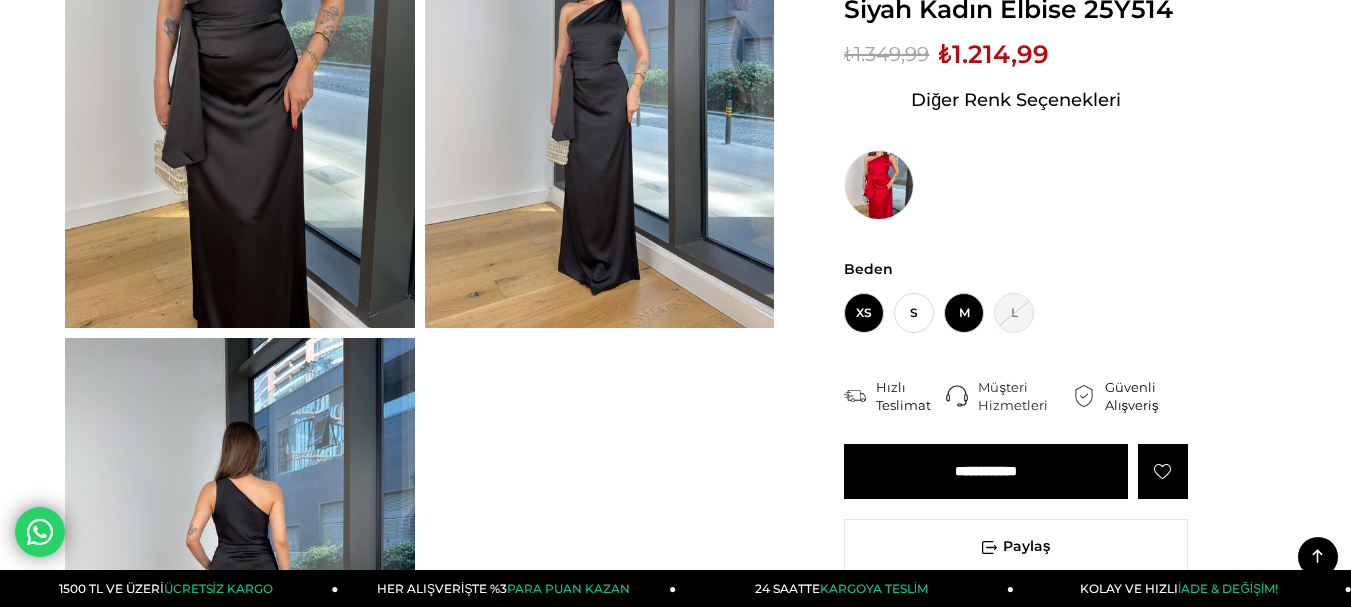 click on "M" at bounding box center (964, 313) 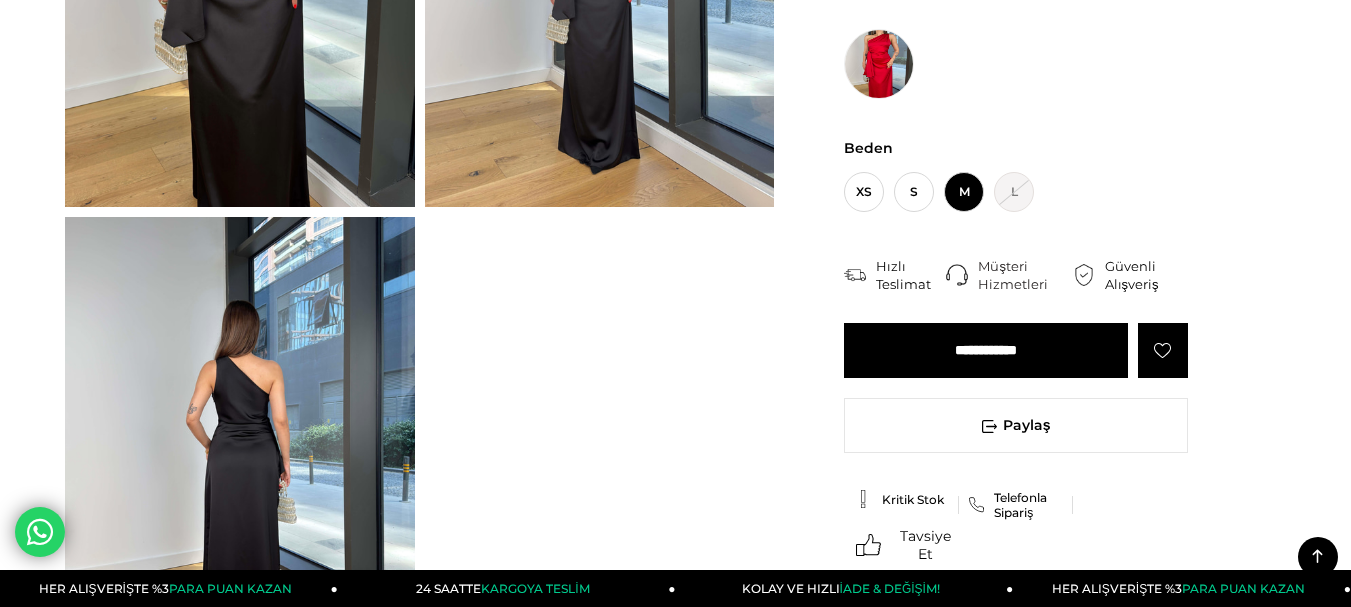 scroll, scrollTop: 600, scrollLeft: 0, axis: vertical 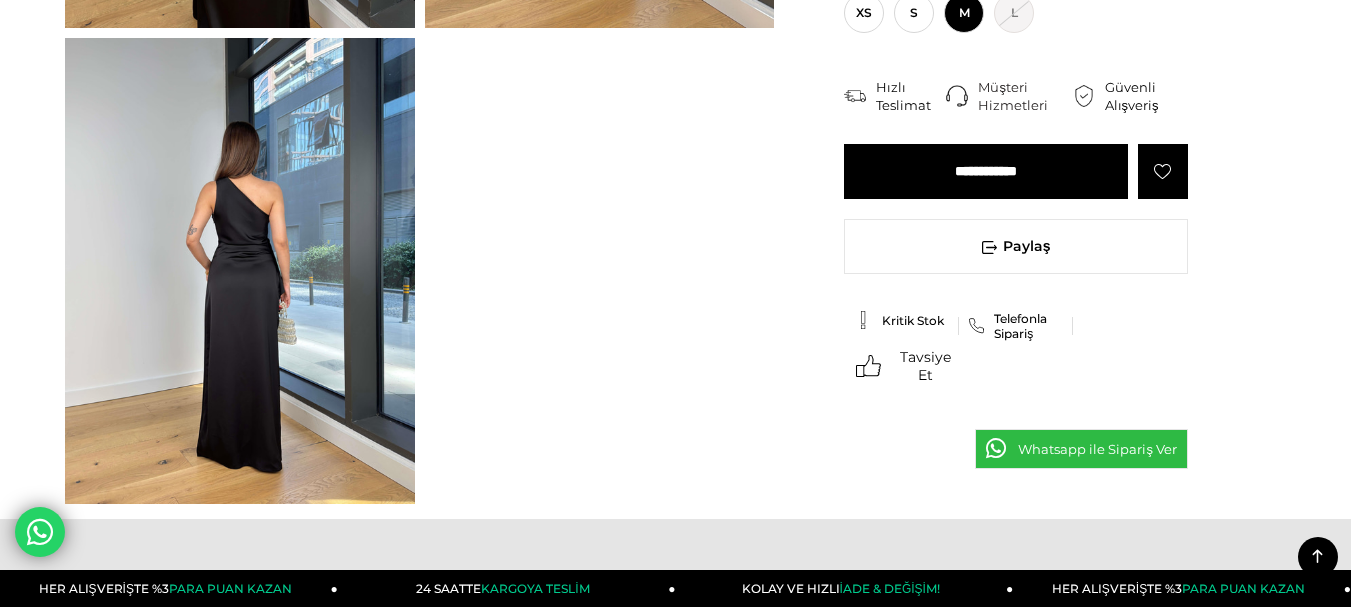 click on "**********" at bounding box center (986, 171) 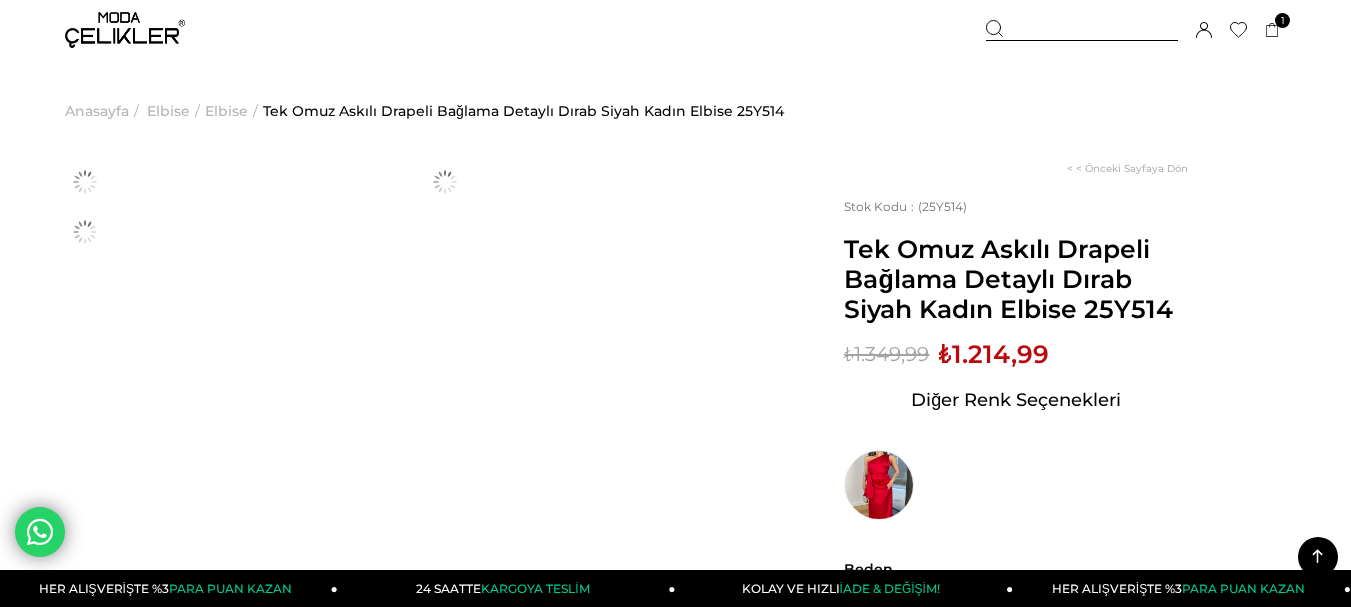scroll, scrollTop: 597, scrollLeft: 0, axis: vertical 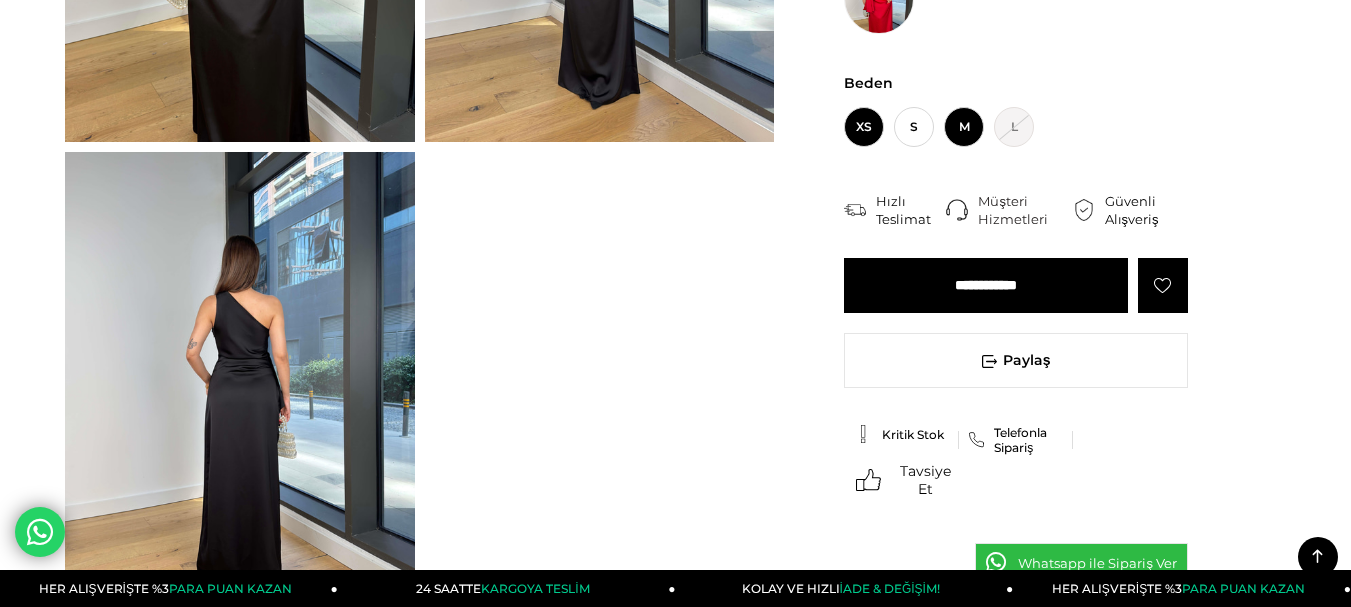 click on "M" at bounding box center (964, 127) 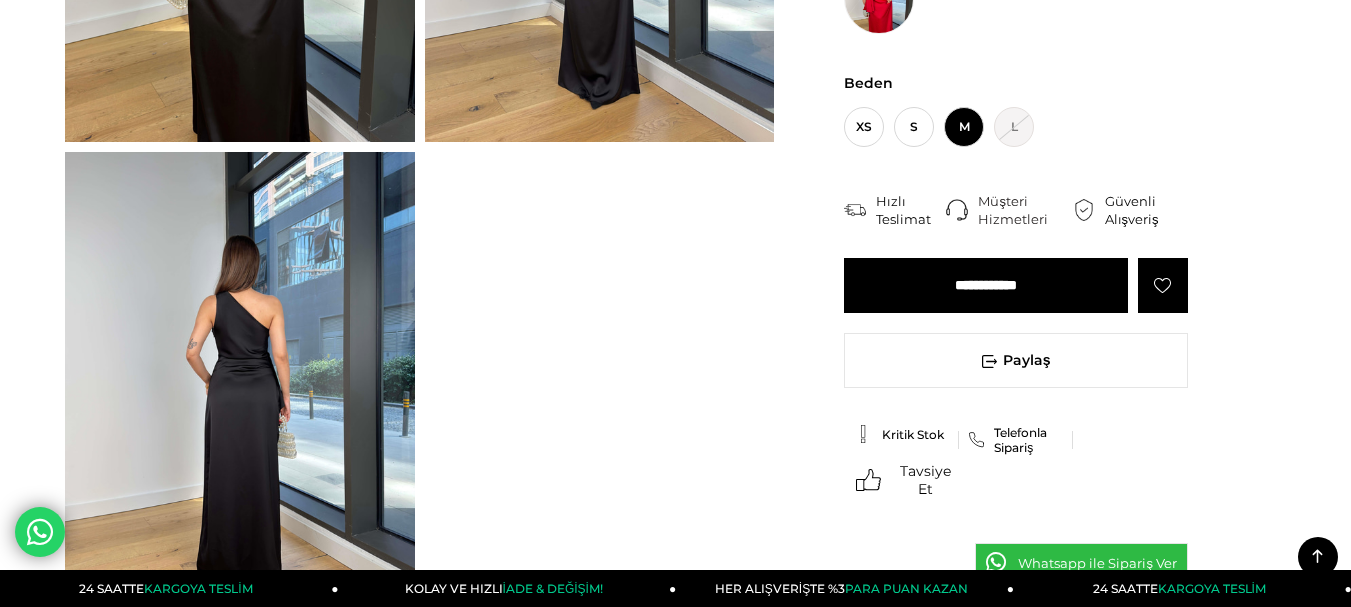 click on "**********" at bounding box center (986, 285) 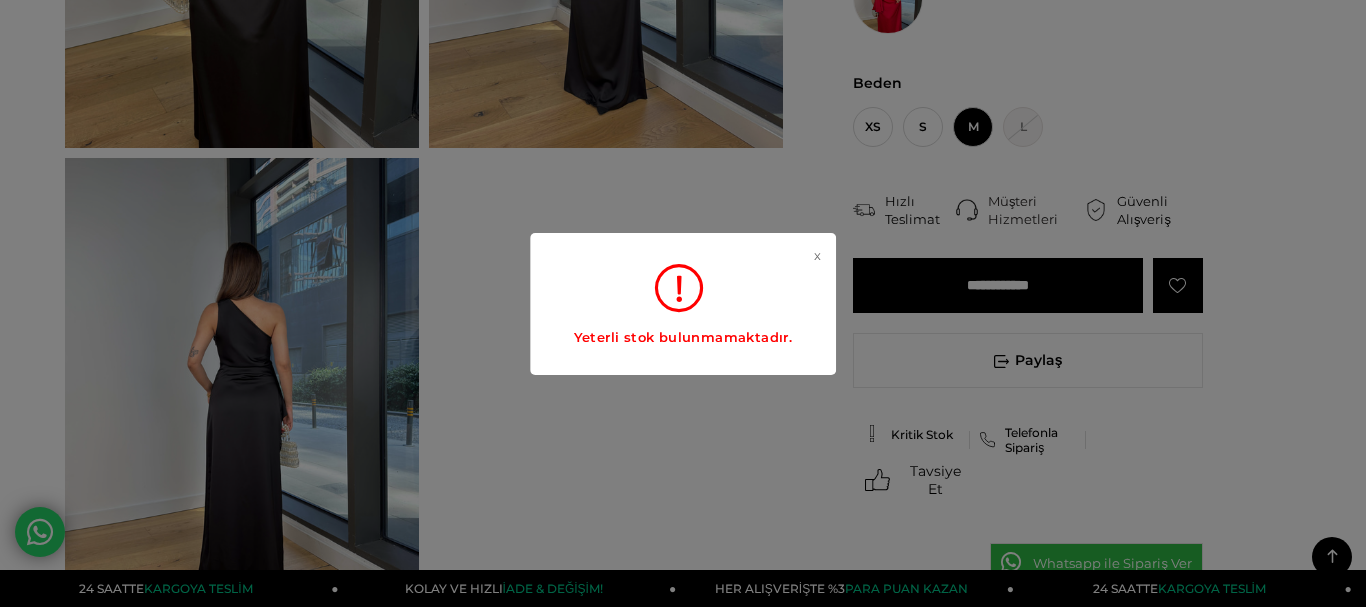 click on "x 						 Yeterli stok bulunmamaktadır." at bounding box center [683, 303] 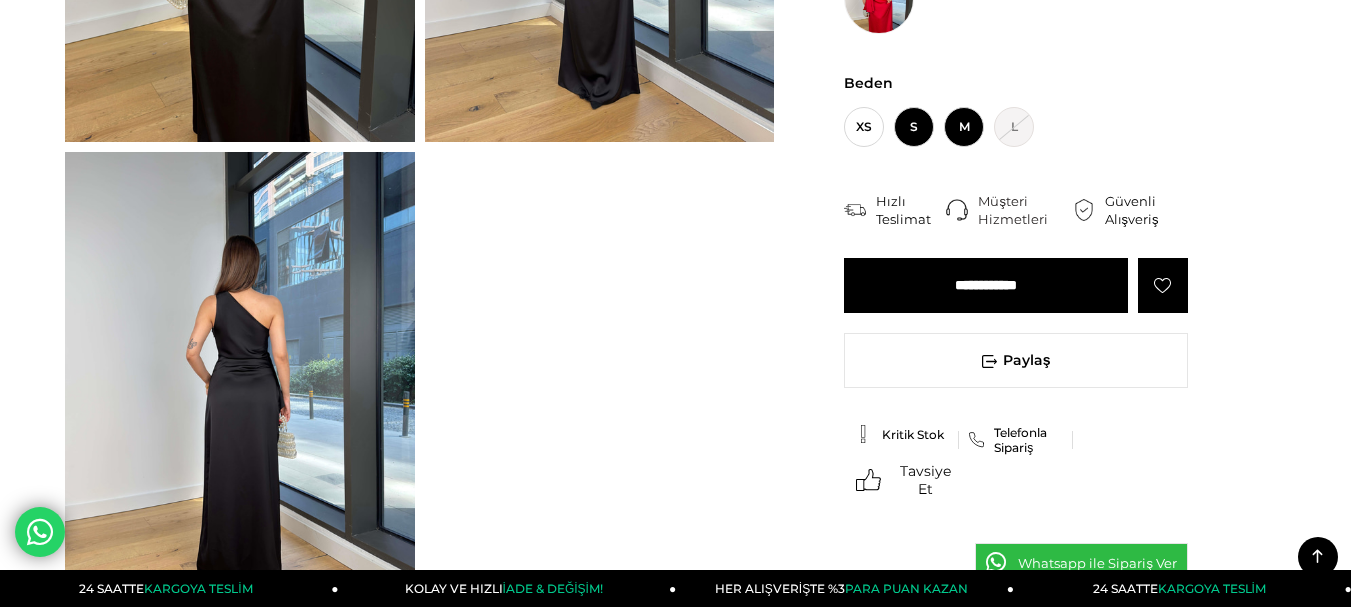 click on "S" at bounding box center [914, 127] 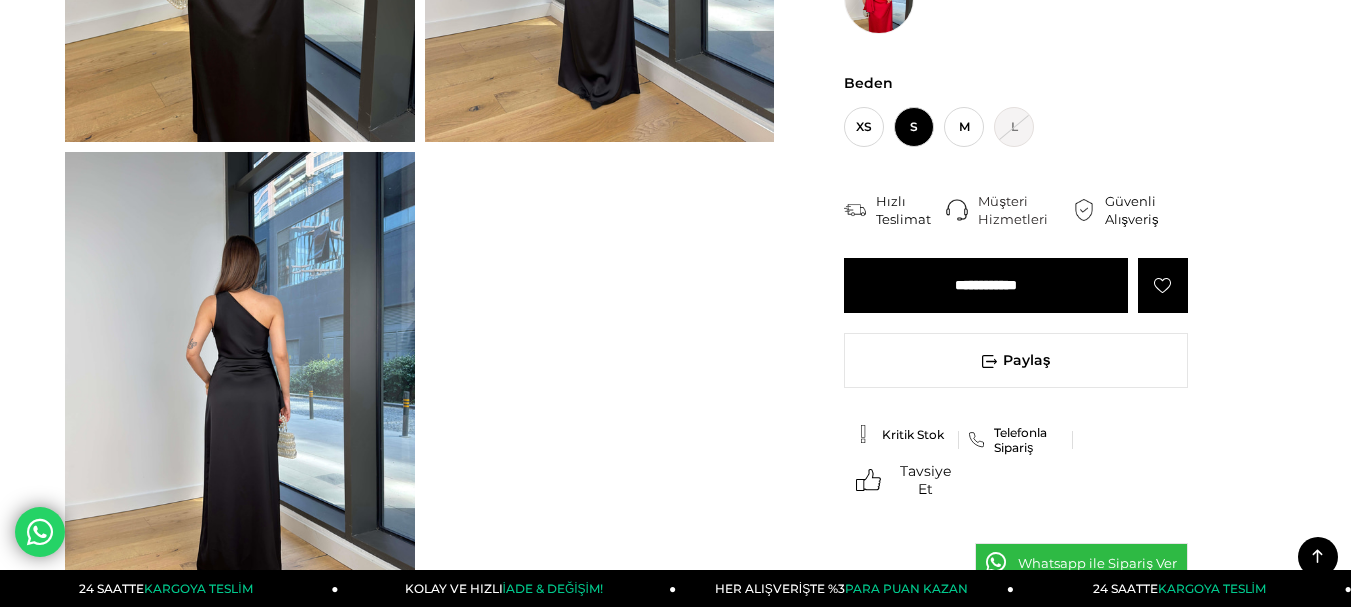 click on "**********" at bounding box center (986, 285) 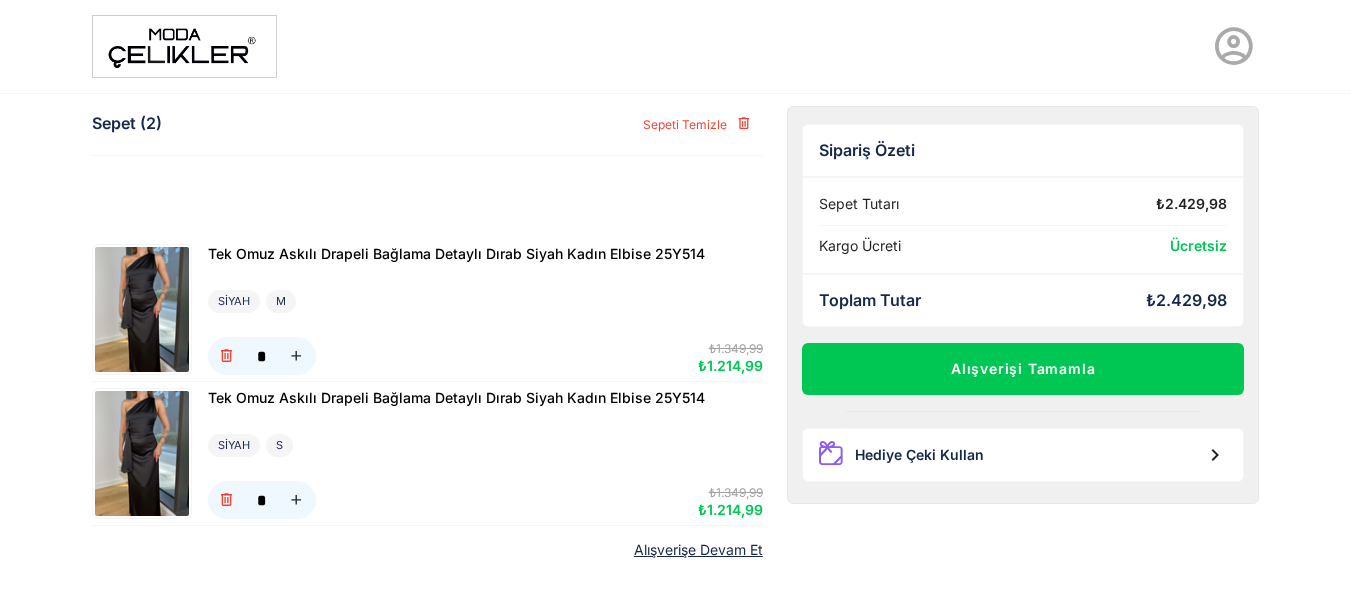 scroll, scrollTop: 0, scrollLeft: 0, axis: both 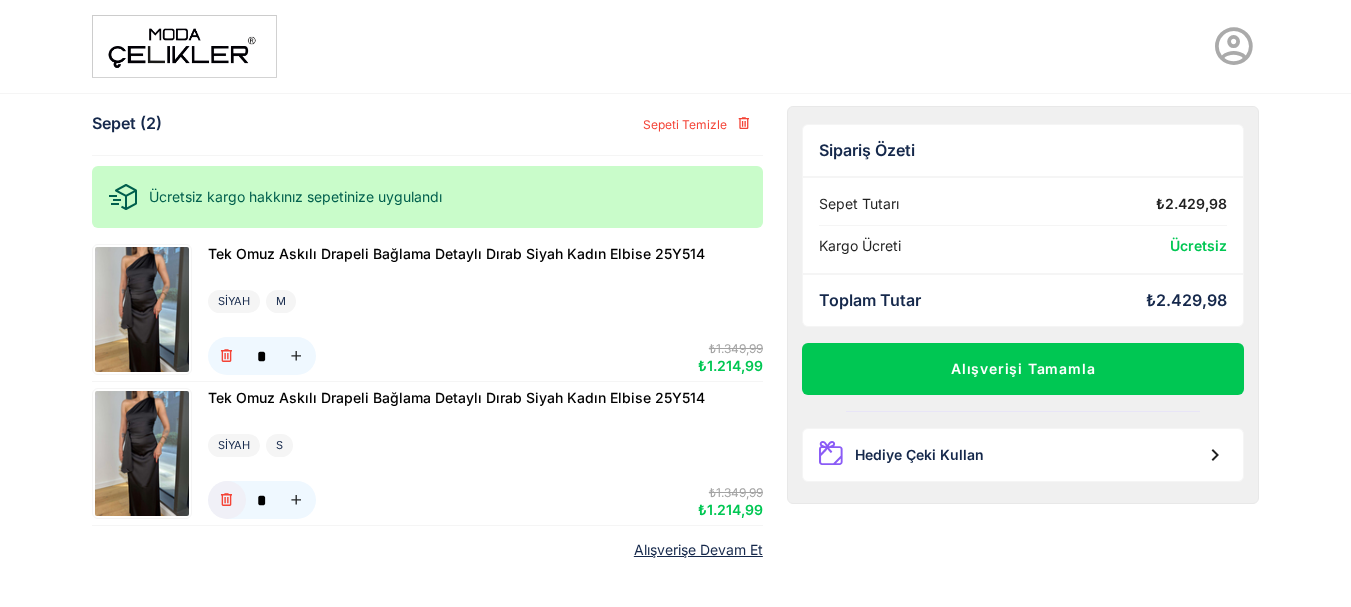 click 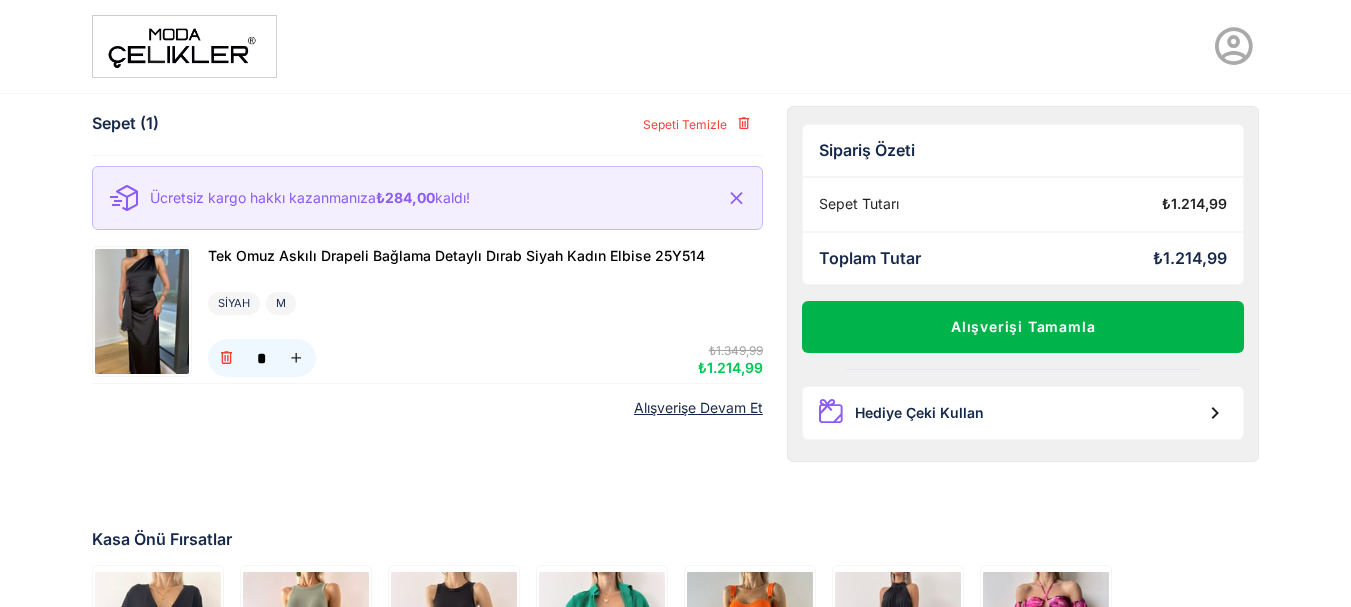 click on "Alışverişi Tamamla" at bounding box center [1023, 327] 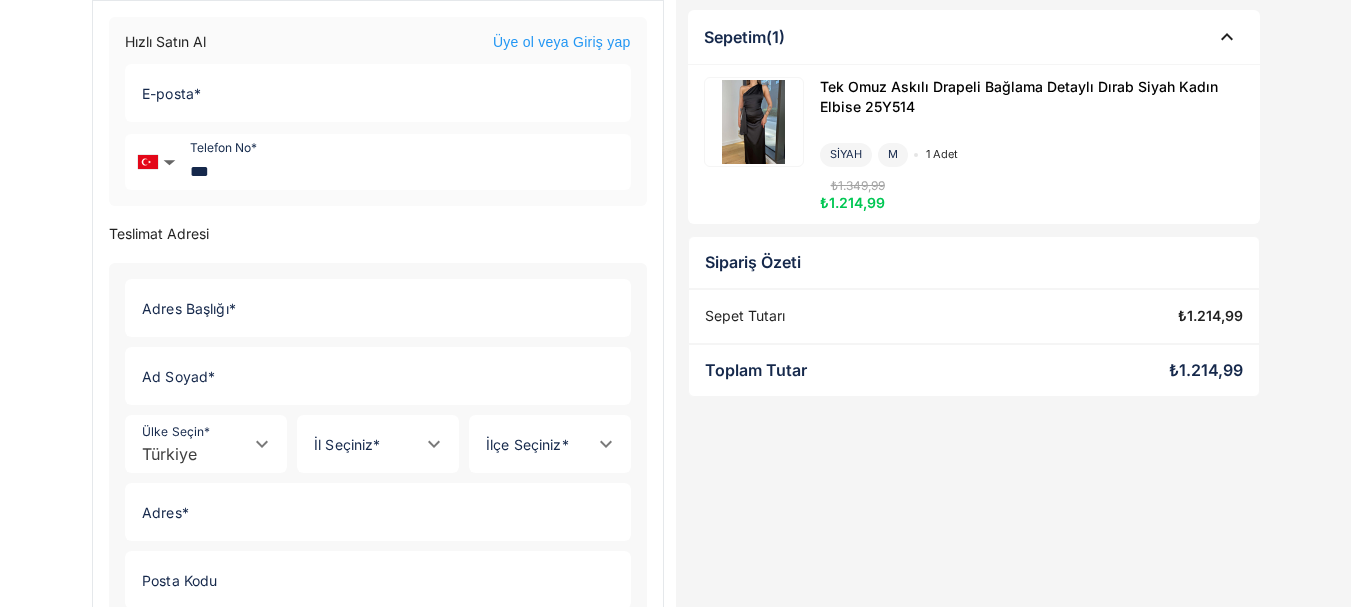 scroll, scrollTop: 0, scrollLeft: 0, axis: both 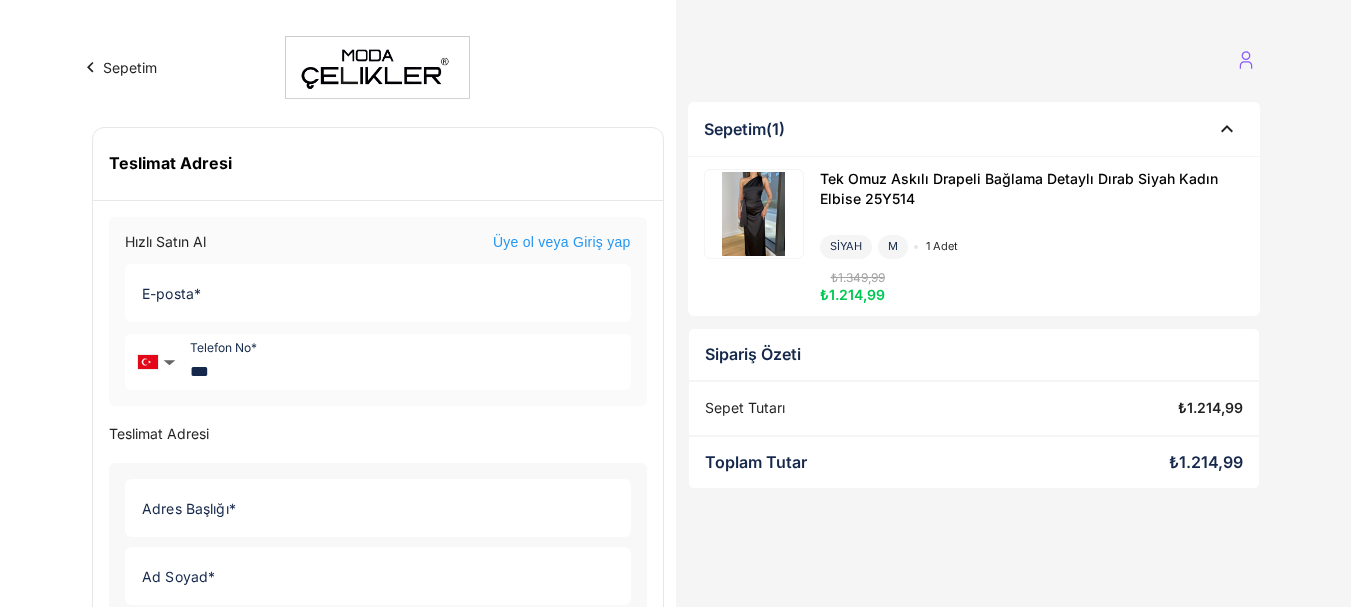 click on "Üye ol veya Giriş yap" at bounding box center (562, 243) 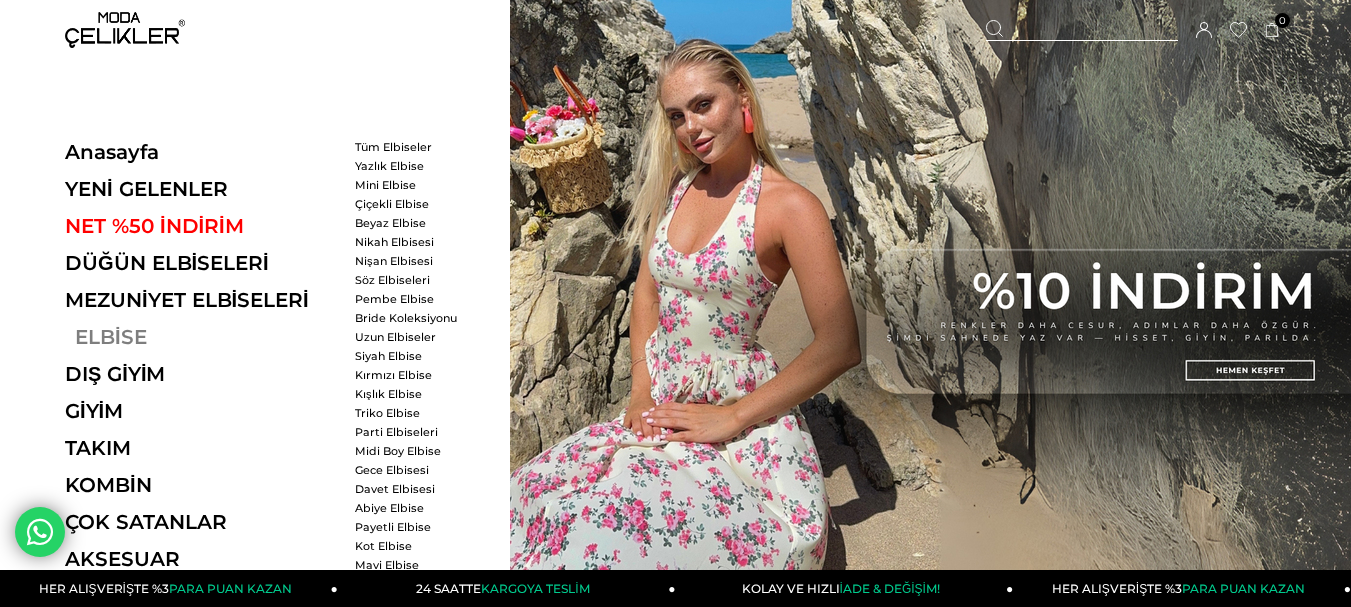 scroll, scrollTop: 0, scrollLeft: 0, axis: both 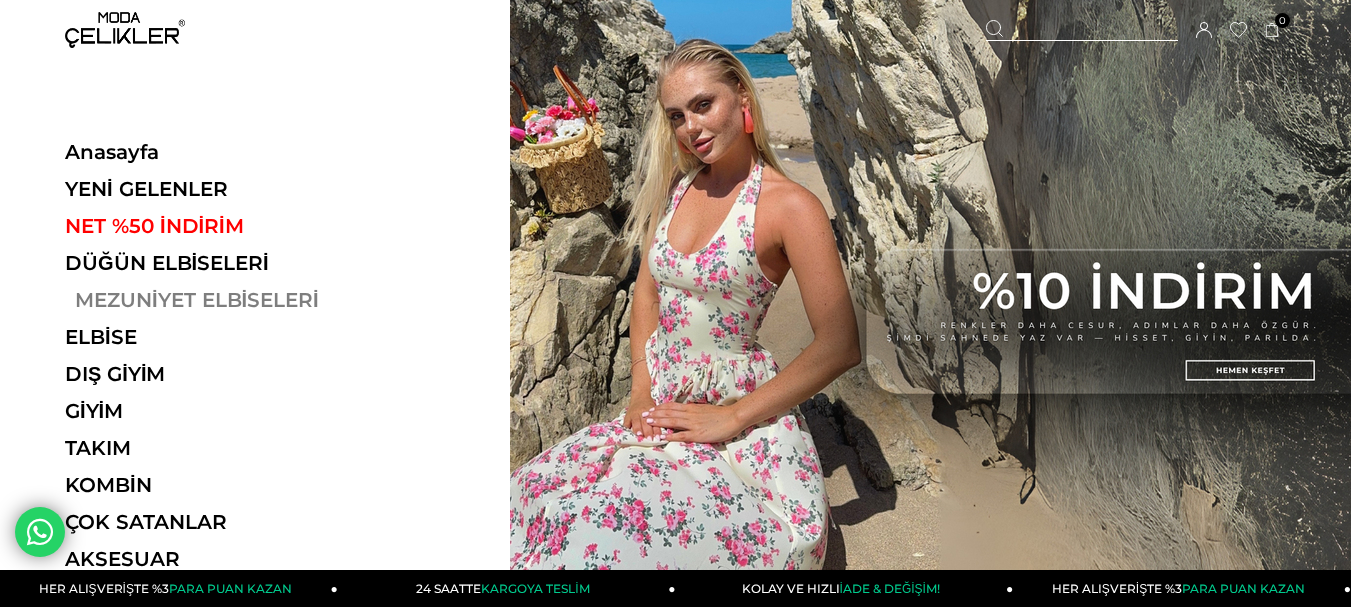 click on "MEZUNİYET ELBİSELERİ" at bounding box center (202, 300) 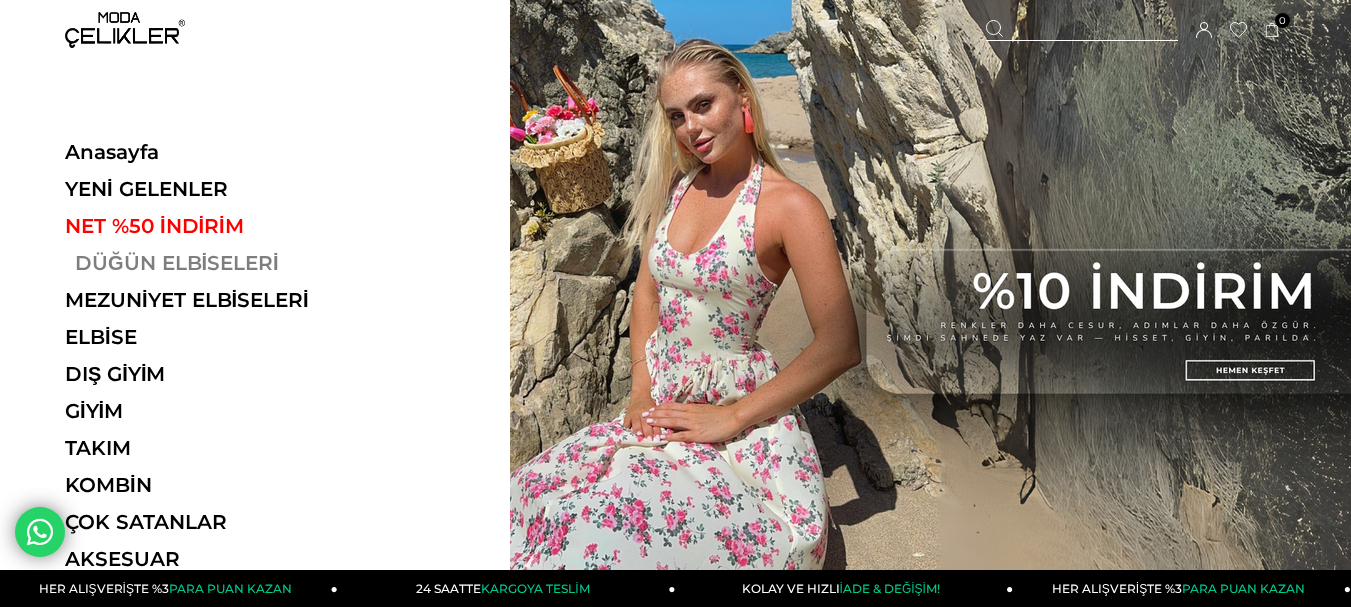 click on "DÜĞÜN ELBİSELERİ" at bounding box center [202, 263] 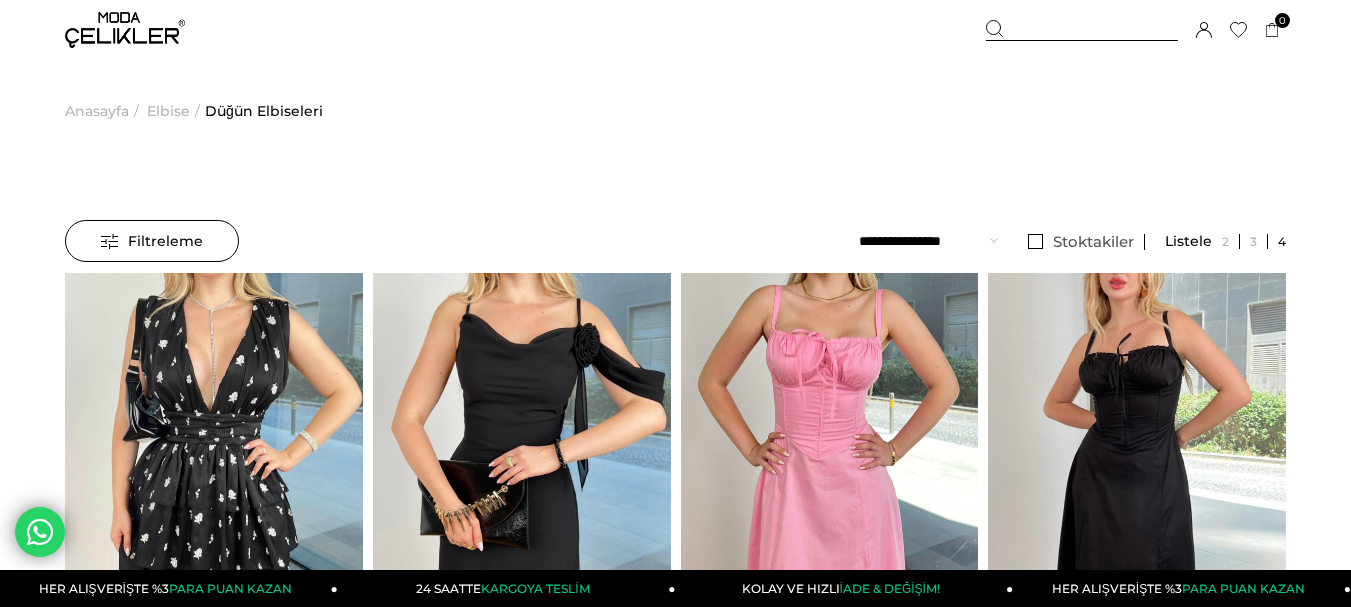scroll, scrollTop: 0, scrollLeft: 0, axis: both 